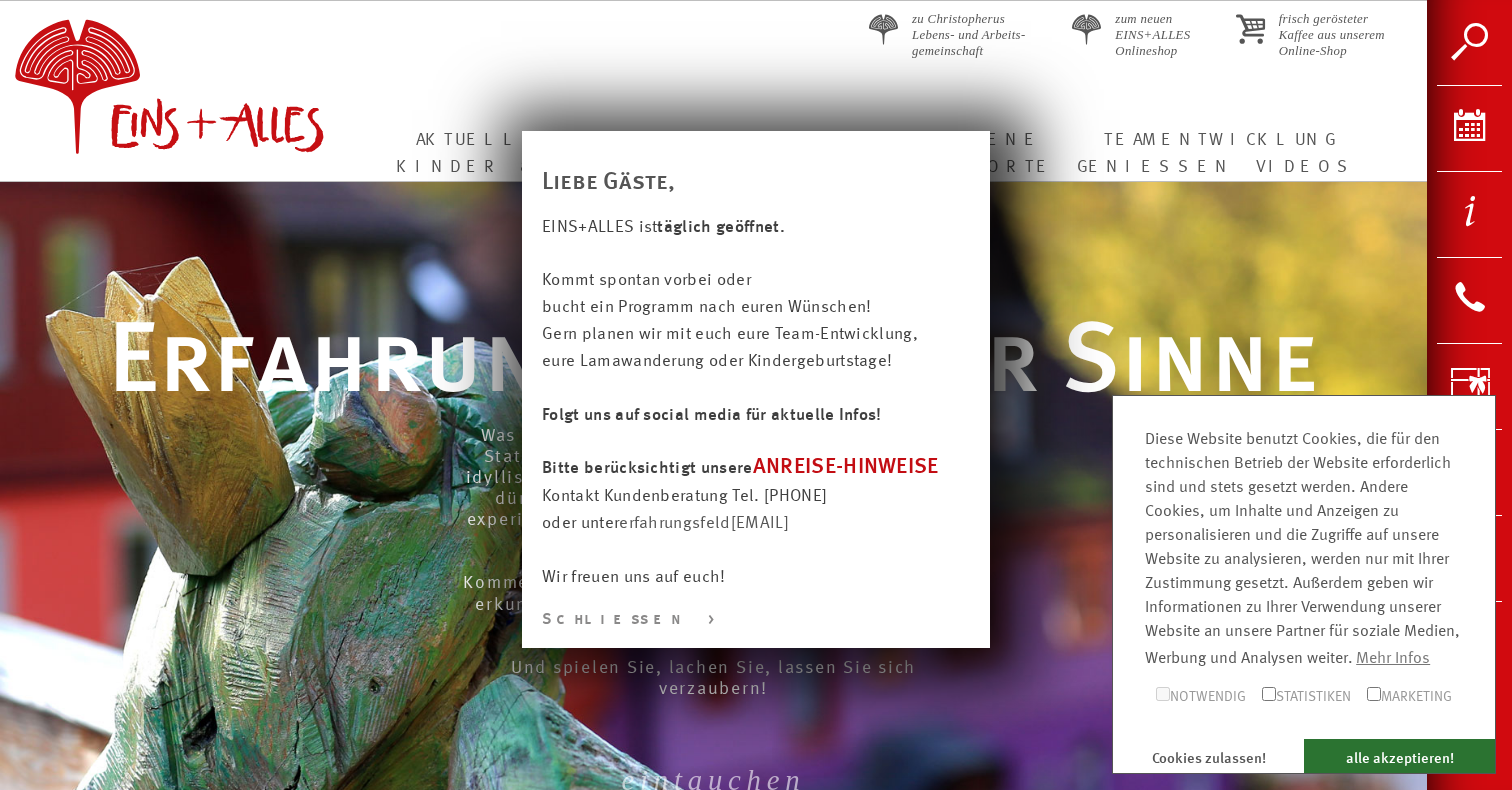 scroll, scrollTop: 0, scrollLeft: 0, axis: both 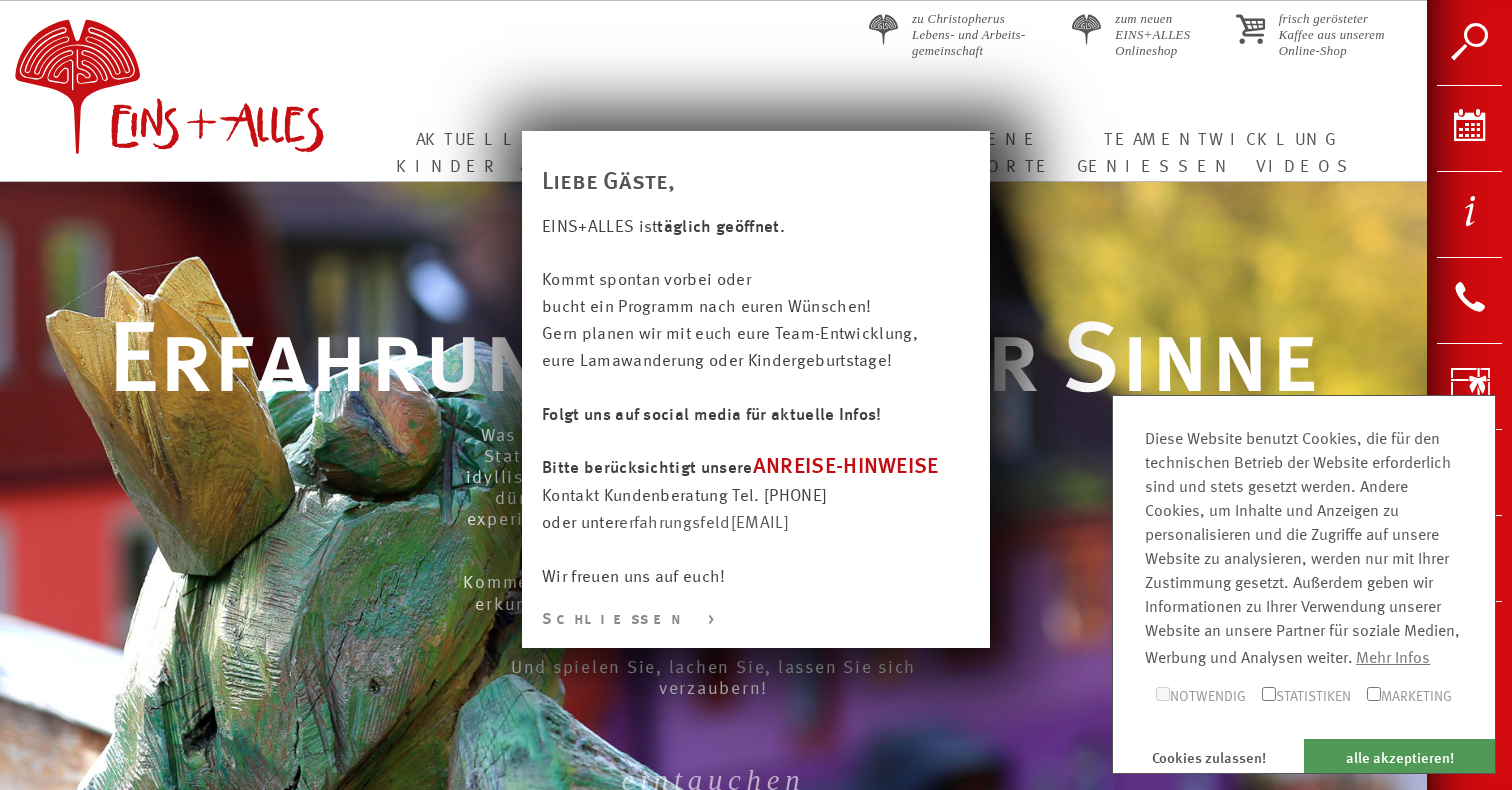 click on "alle akzeptieren!" at bounding box center (1399, 756) 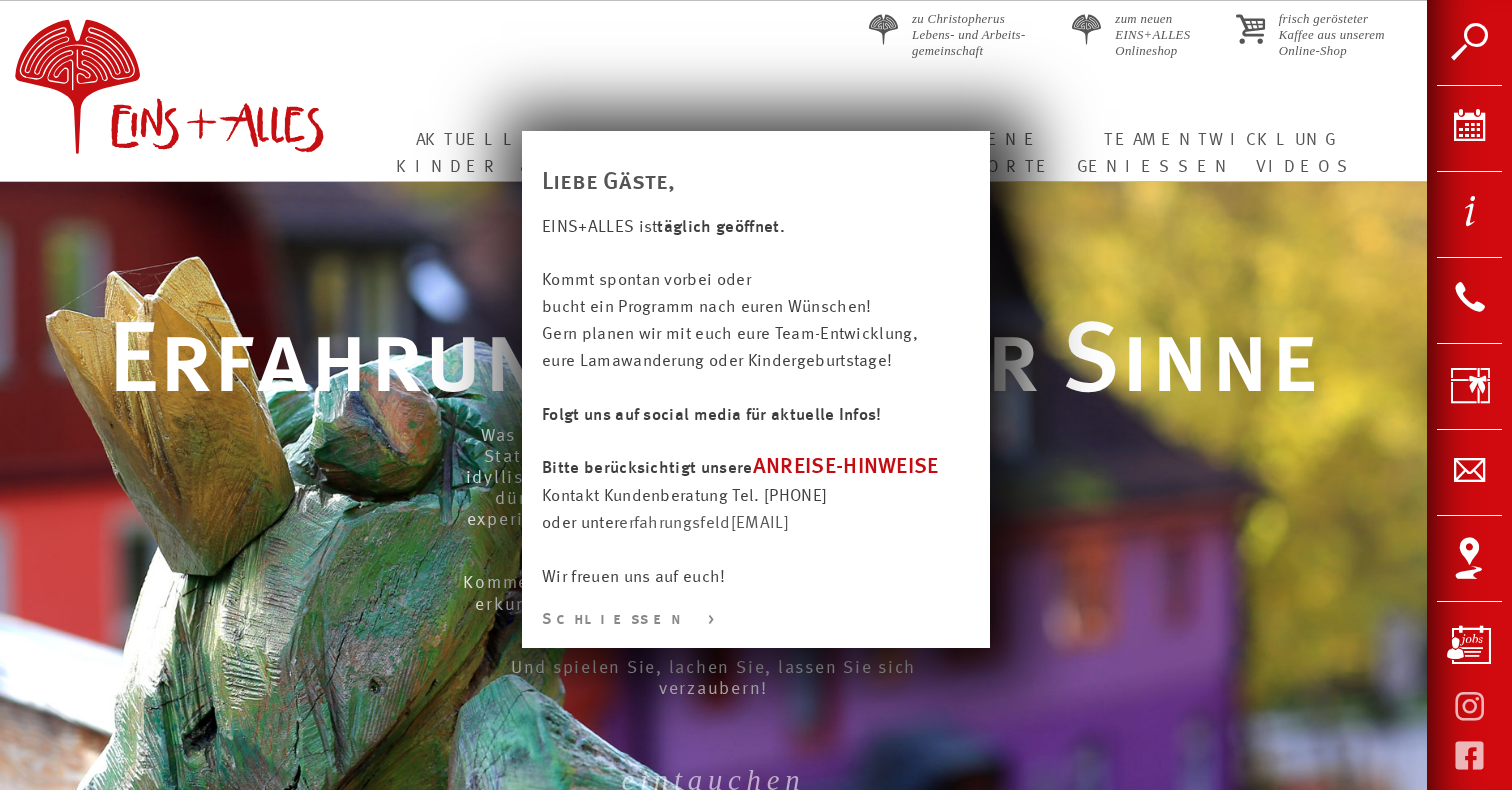 click at bounding box center (756, 862) 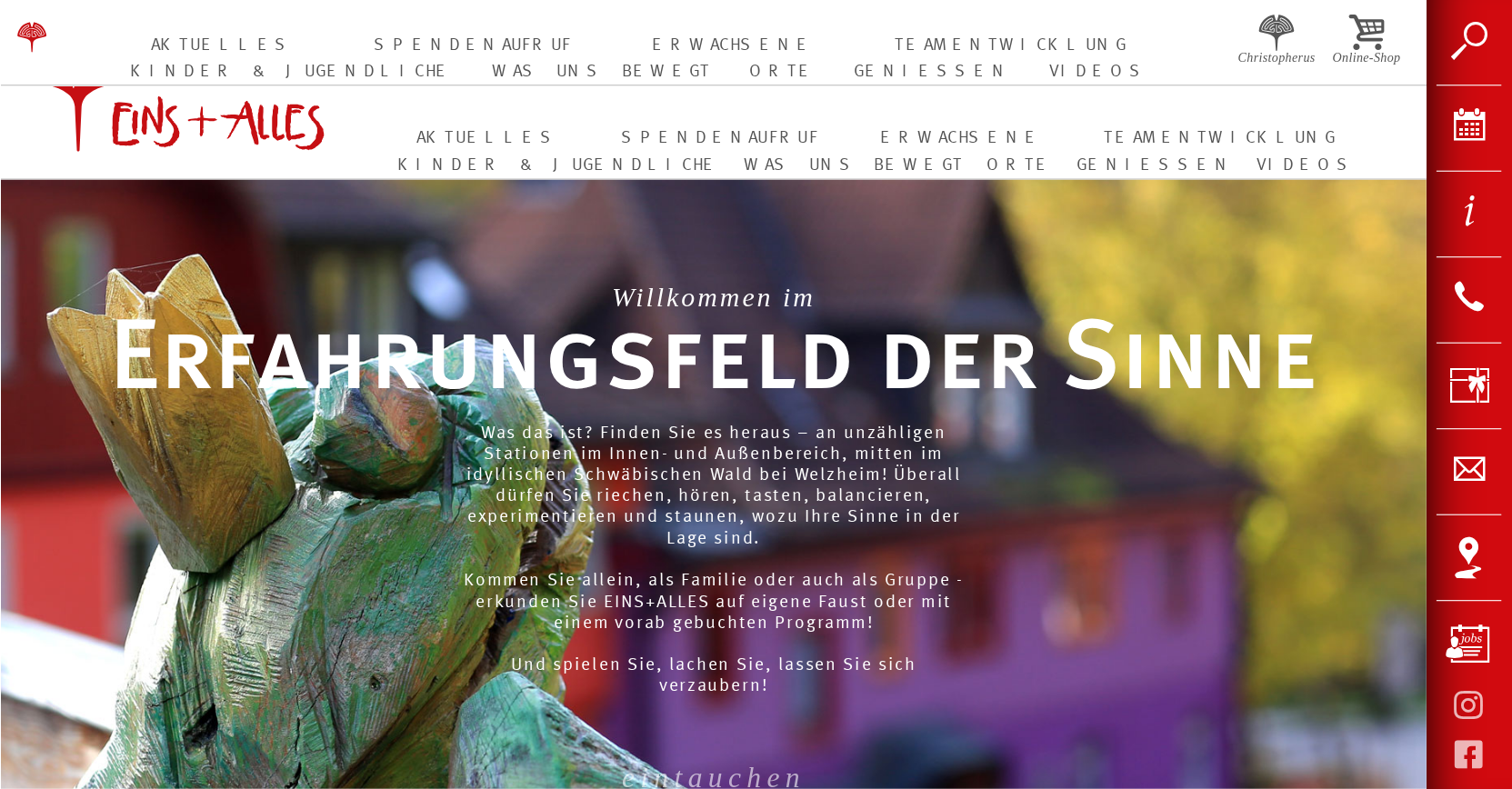 scroll, scrollTop: 0, scrollLeft: 0, axis: both 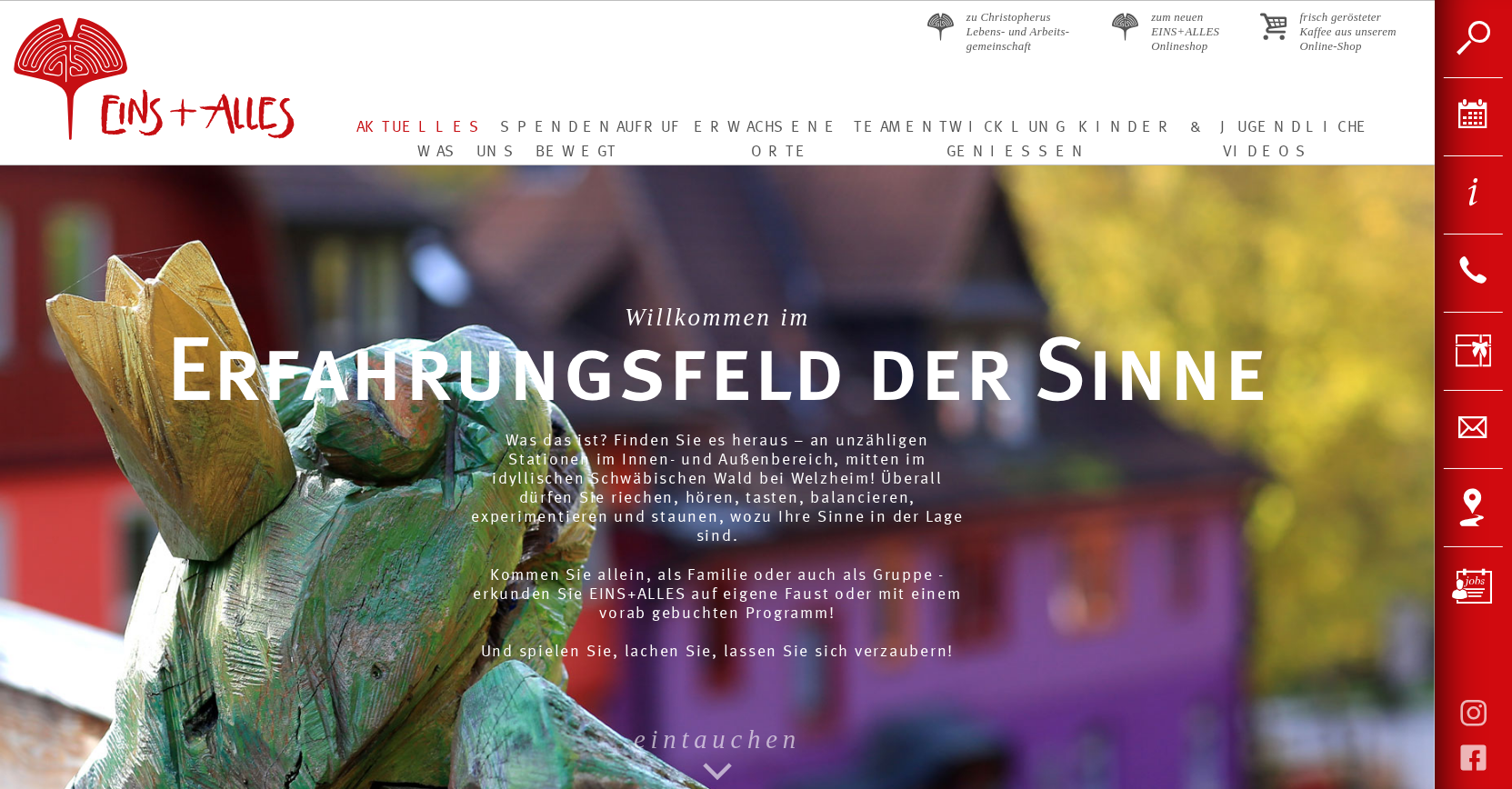 click on "Aktuelles" at bounding box center (421, 127) 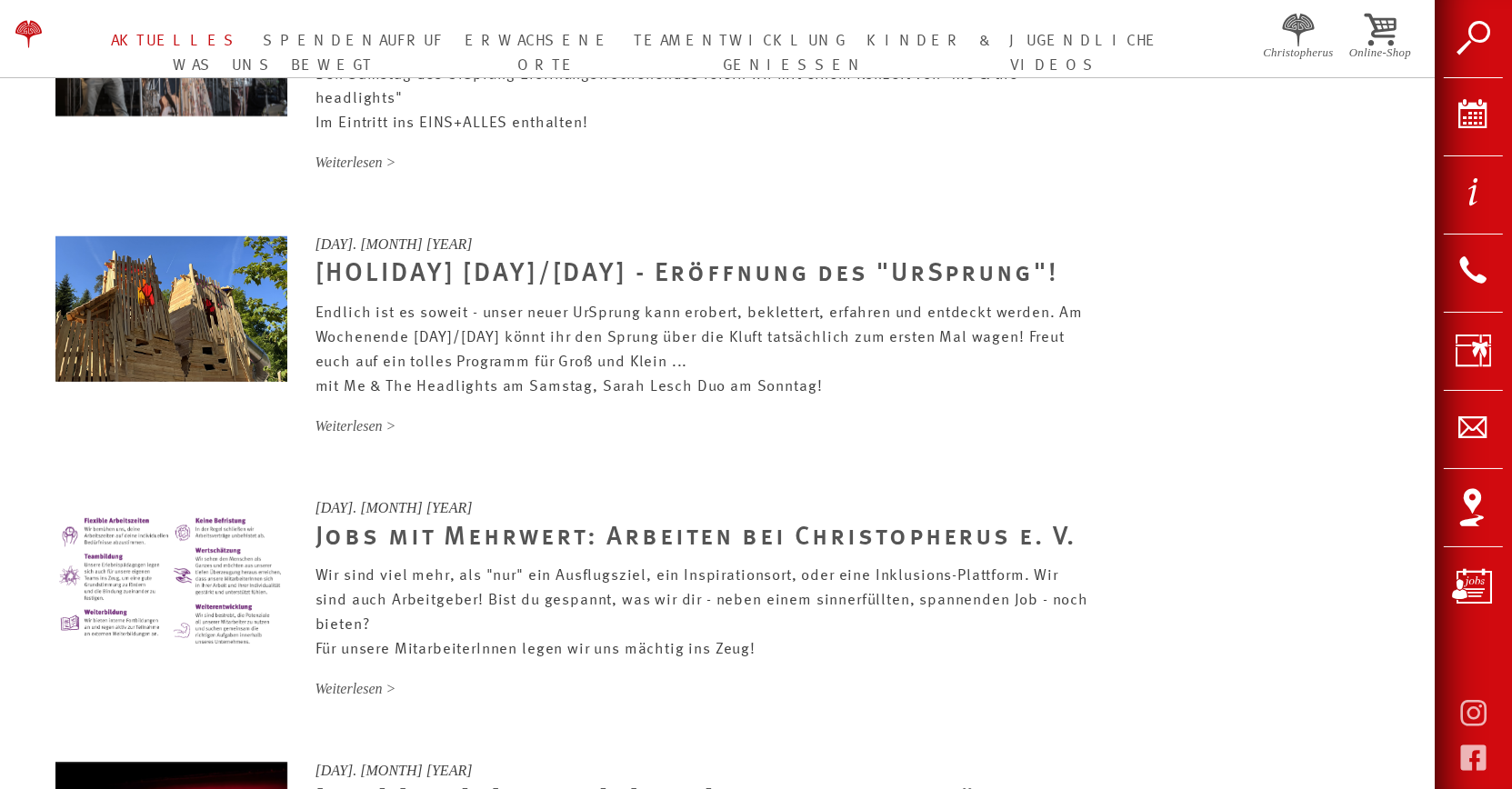 scroll, scrollTop: 1528, scrollLeft: 0, axis: vertical 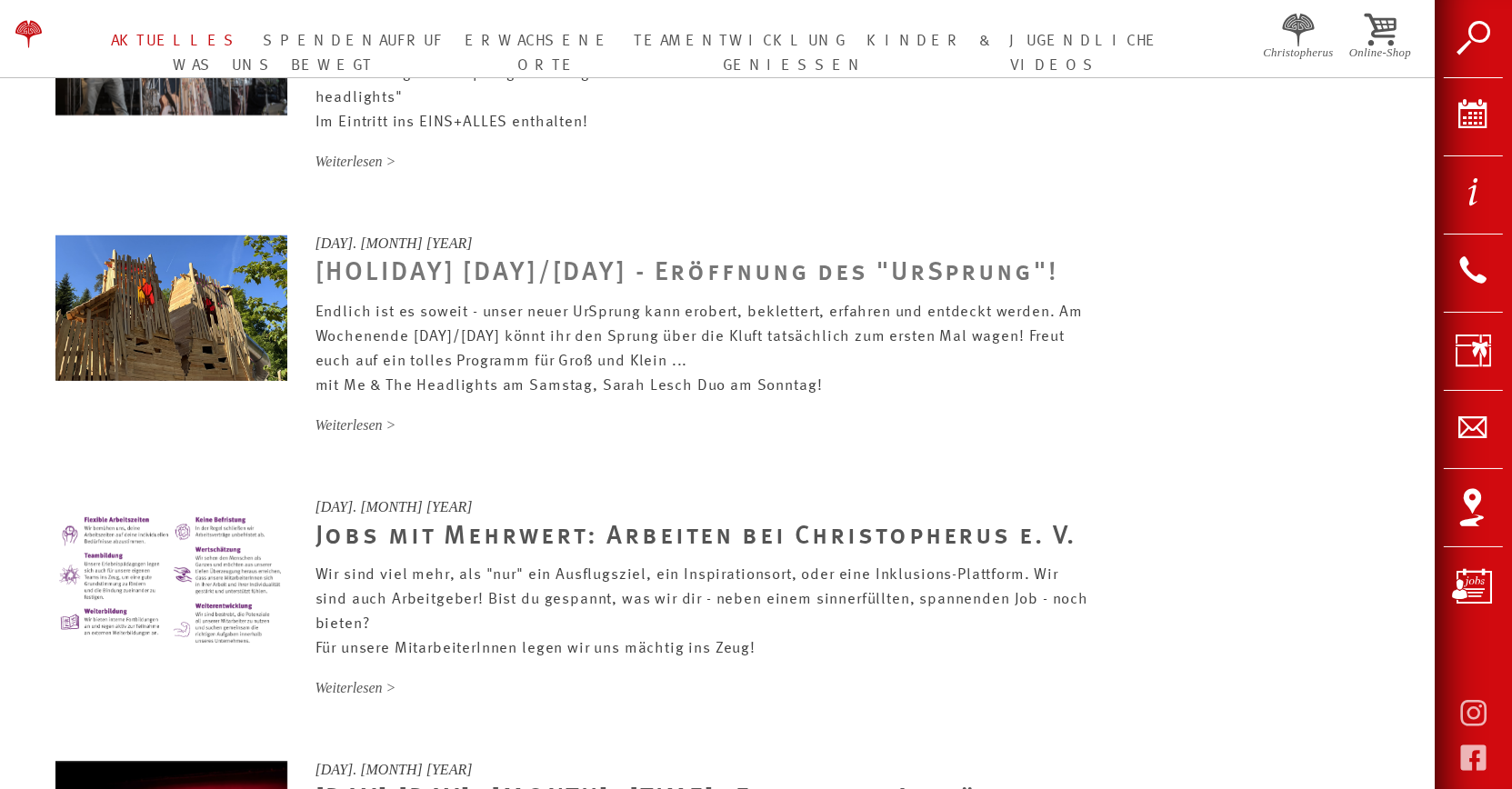 click on "[HOLIDAY] [DAY]/[DAY] - Eröffnung des "UrSprung"!" at bounding box center [687, 275] 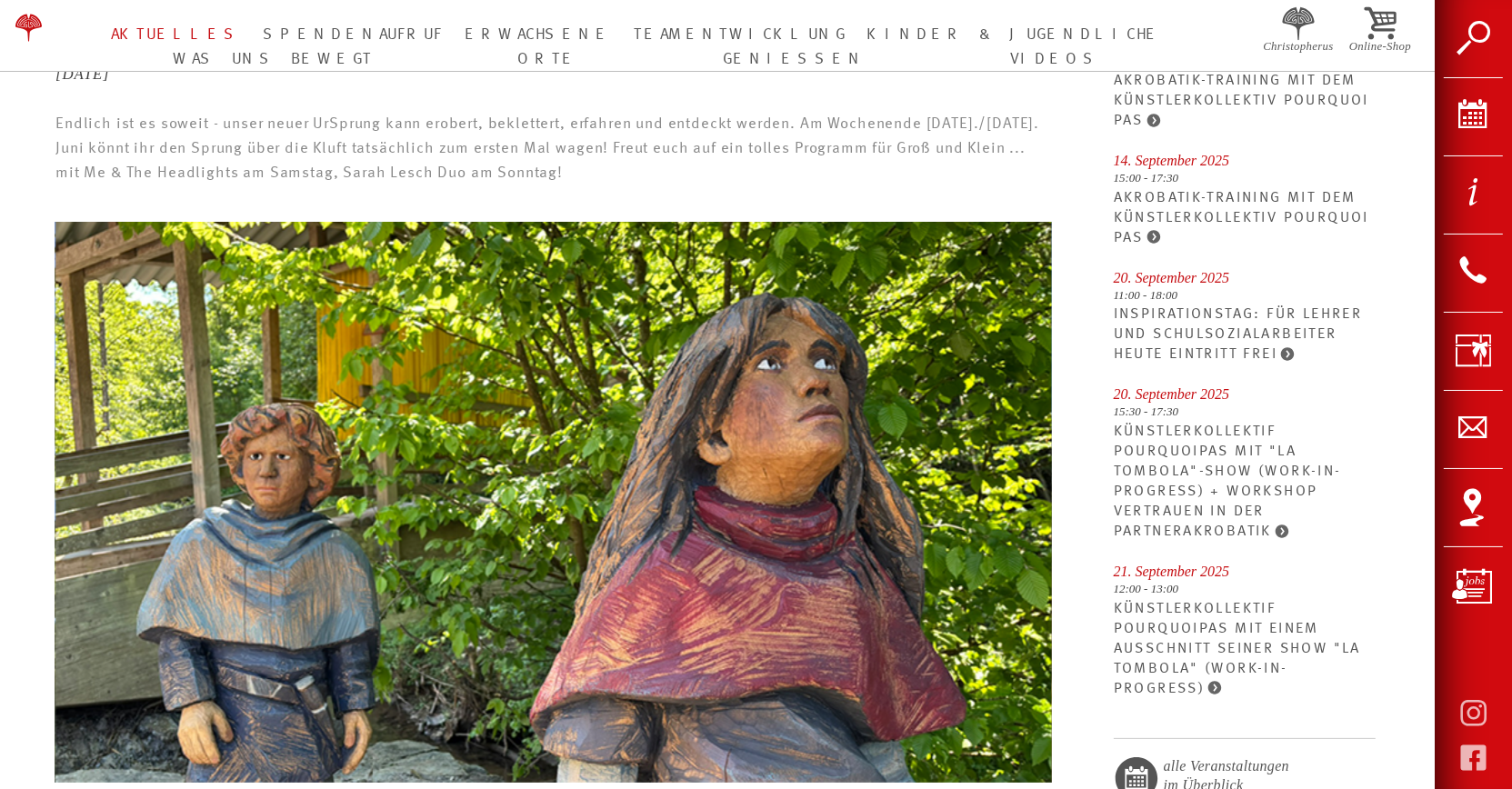 scroll, scrollTop: 477, scrollLeft: 0, axis: vertical 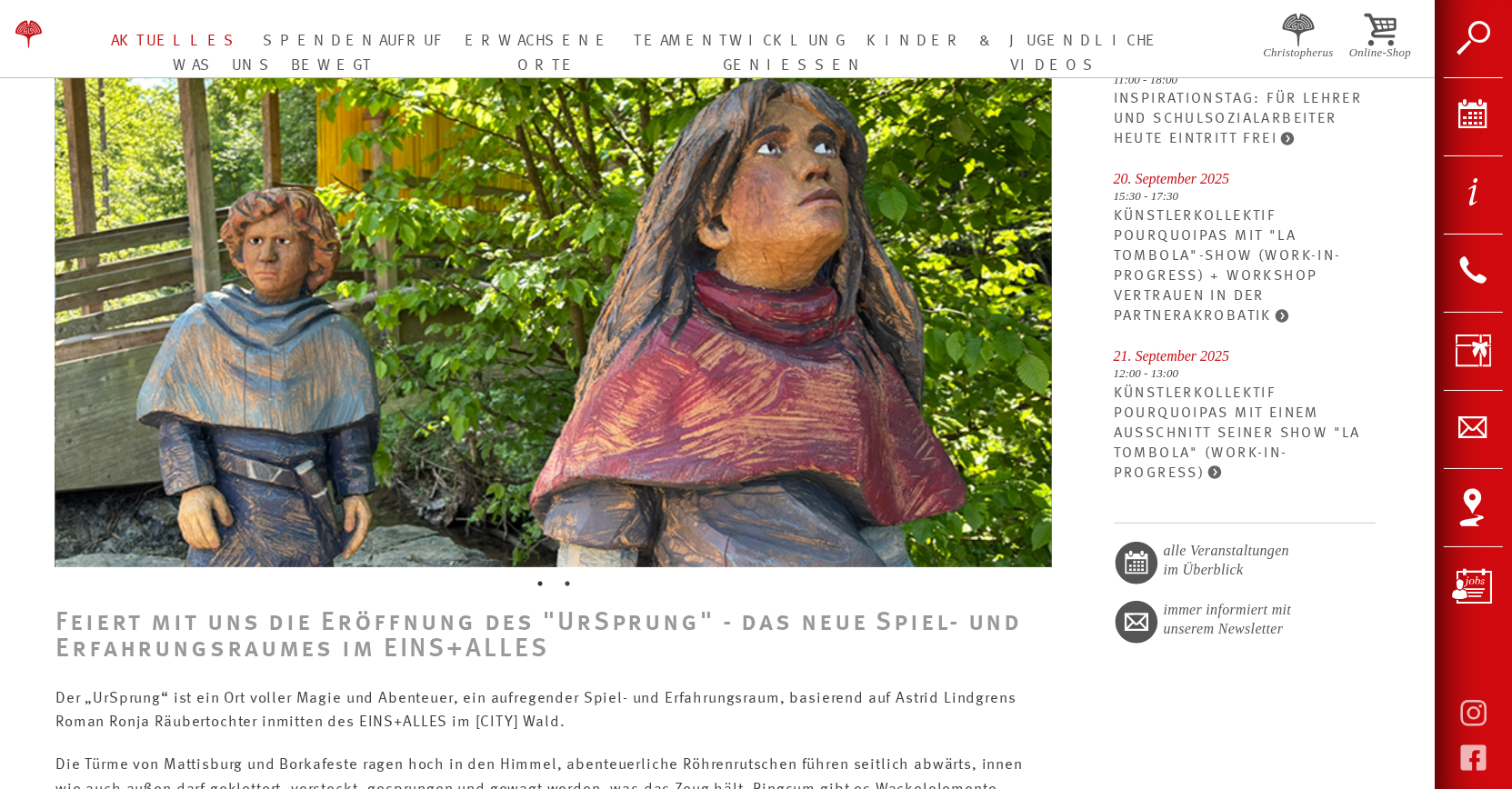click on "1" at bounding box center (540, 584) 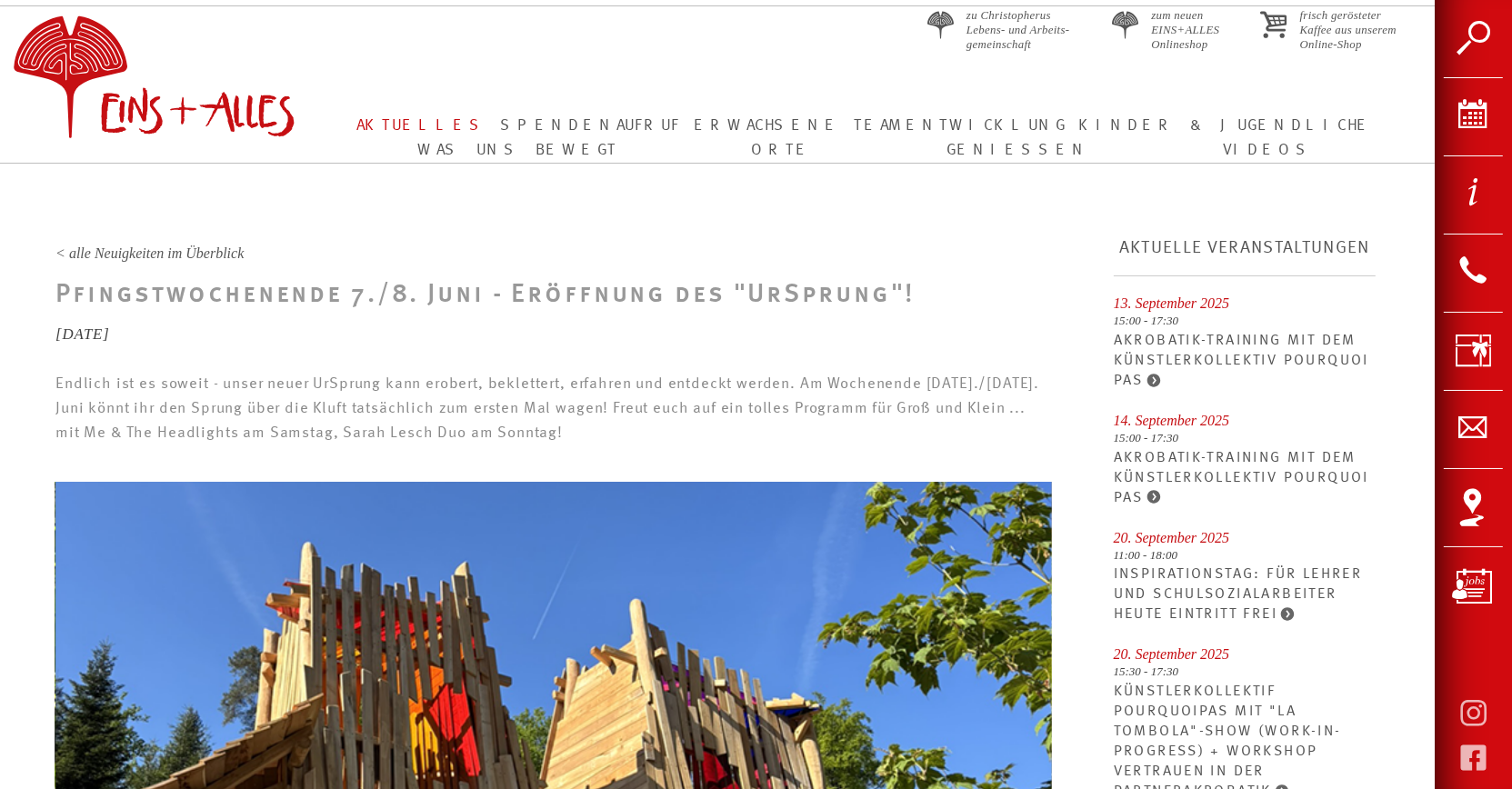 scroll, scrollTop: 1, scrollLeft: 0, axis: vertical 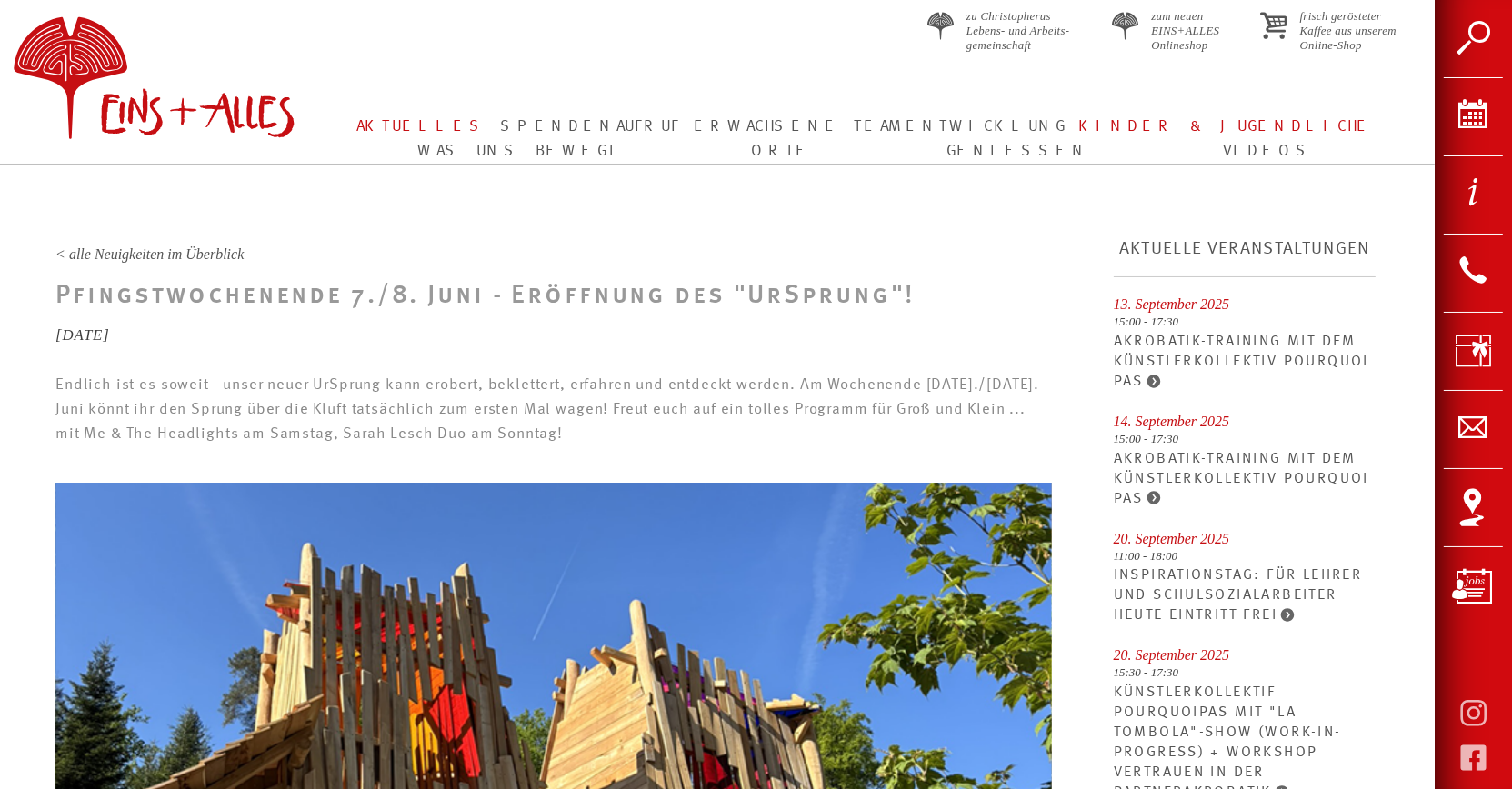click on "Kinder & Jugendliche" at bounding box center (1226, 126) 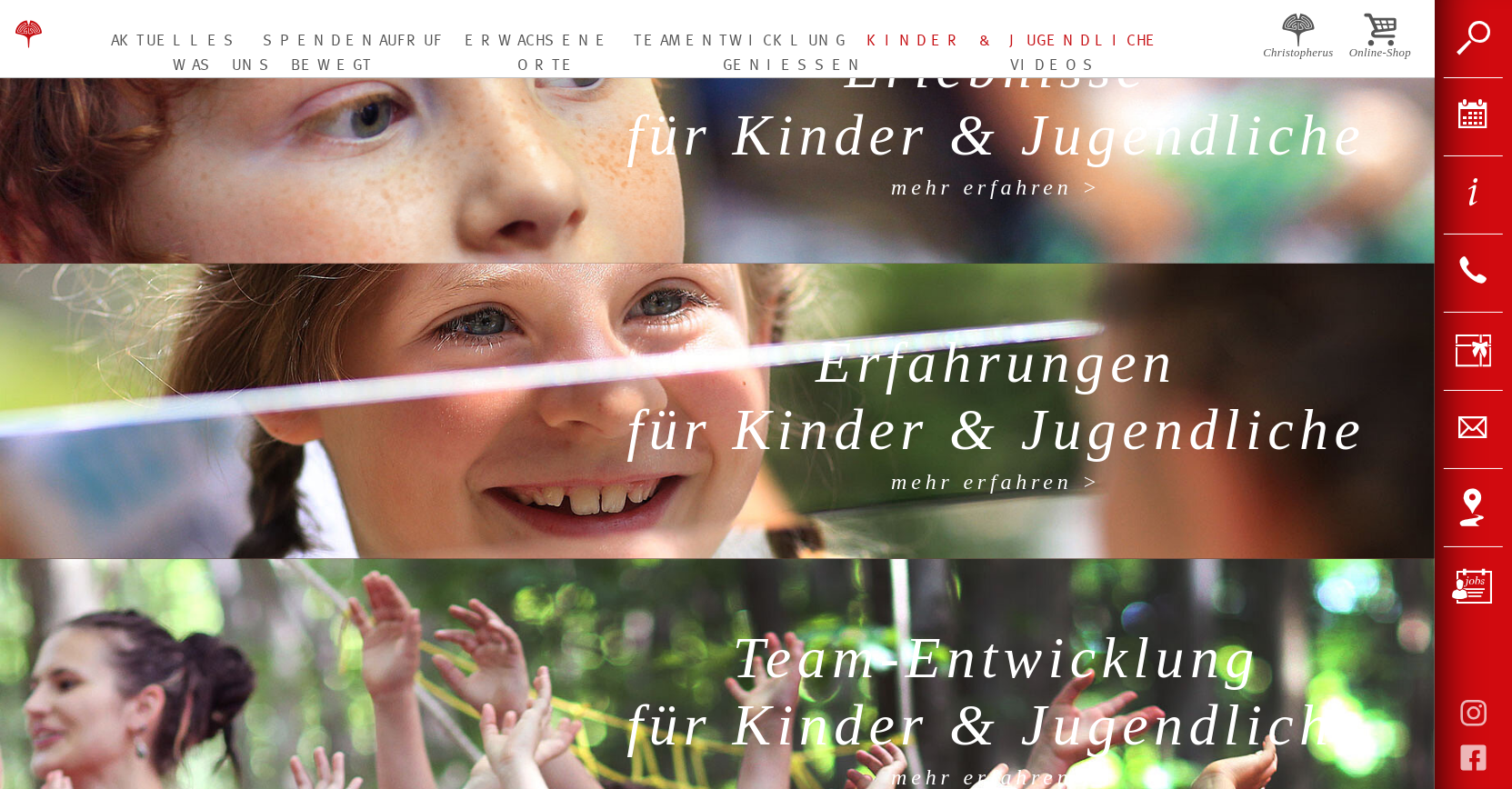scroll, scrollTop: 1252, scrollLeft: 0, axis: vertical 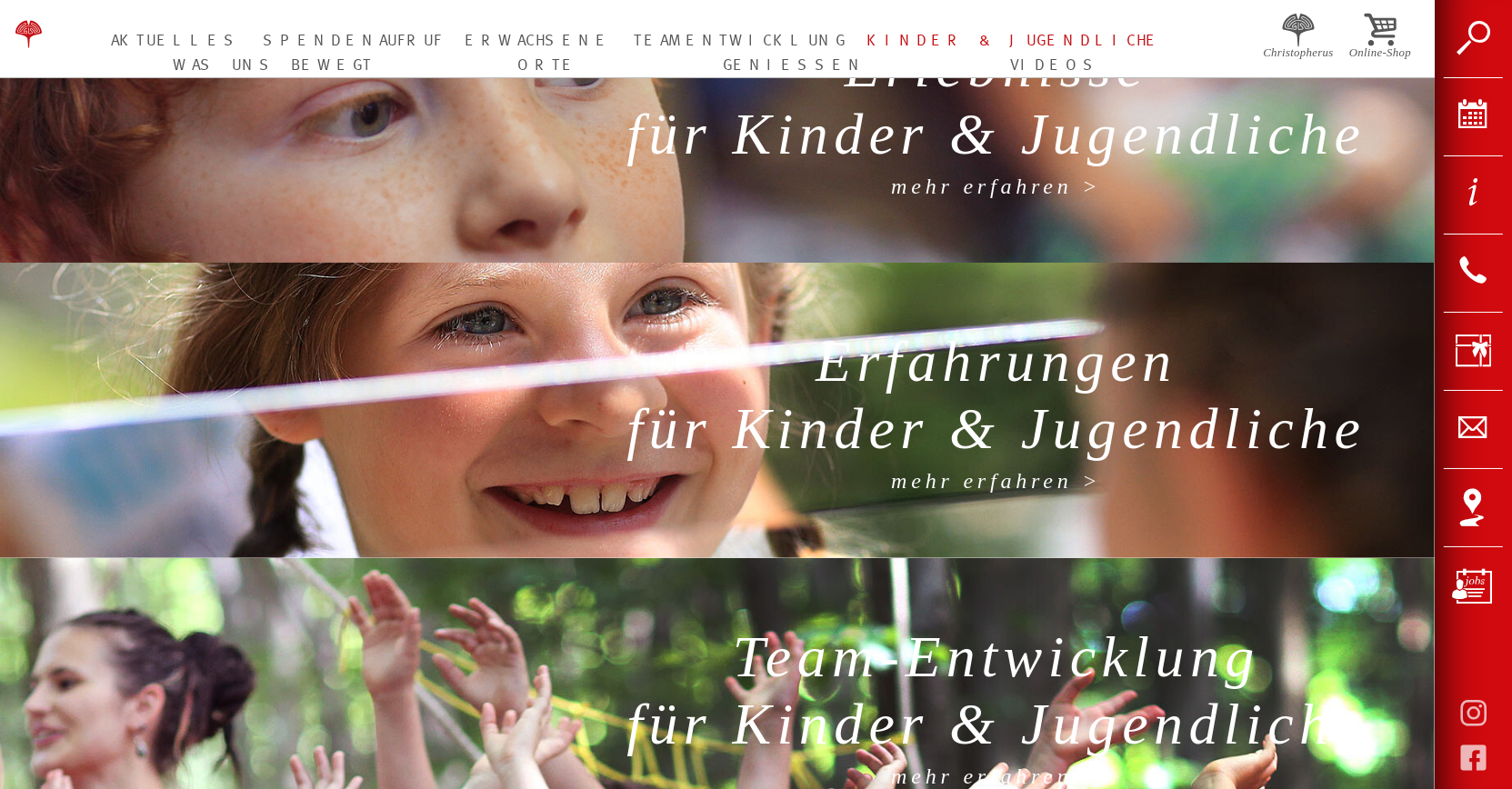 click on "Erlebnisse für Kinder & Jugendliche" at bounding box center [996, 105] 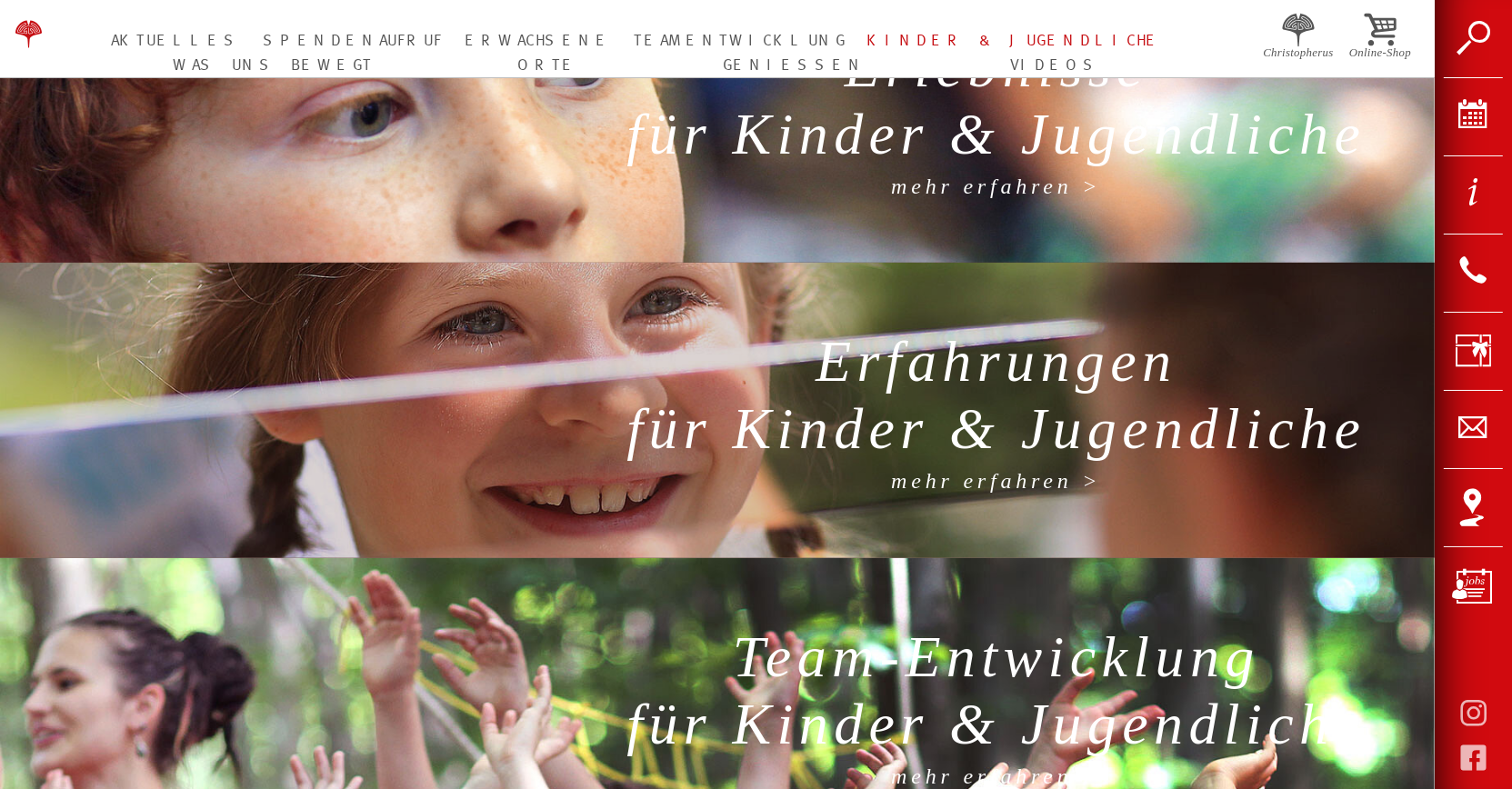 click on "Erfahrungen für Kinder & Jugendliche" at bounding box center (996, 399) 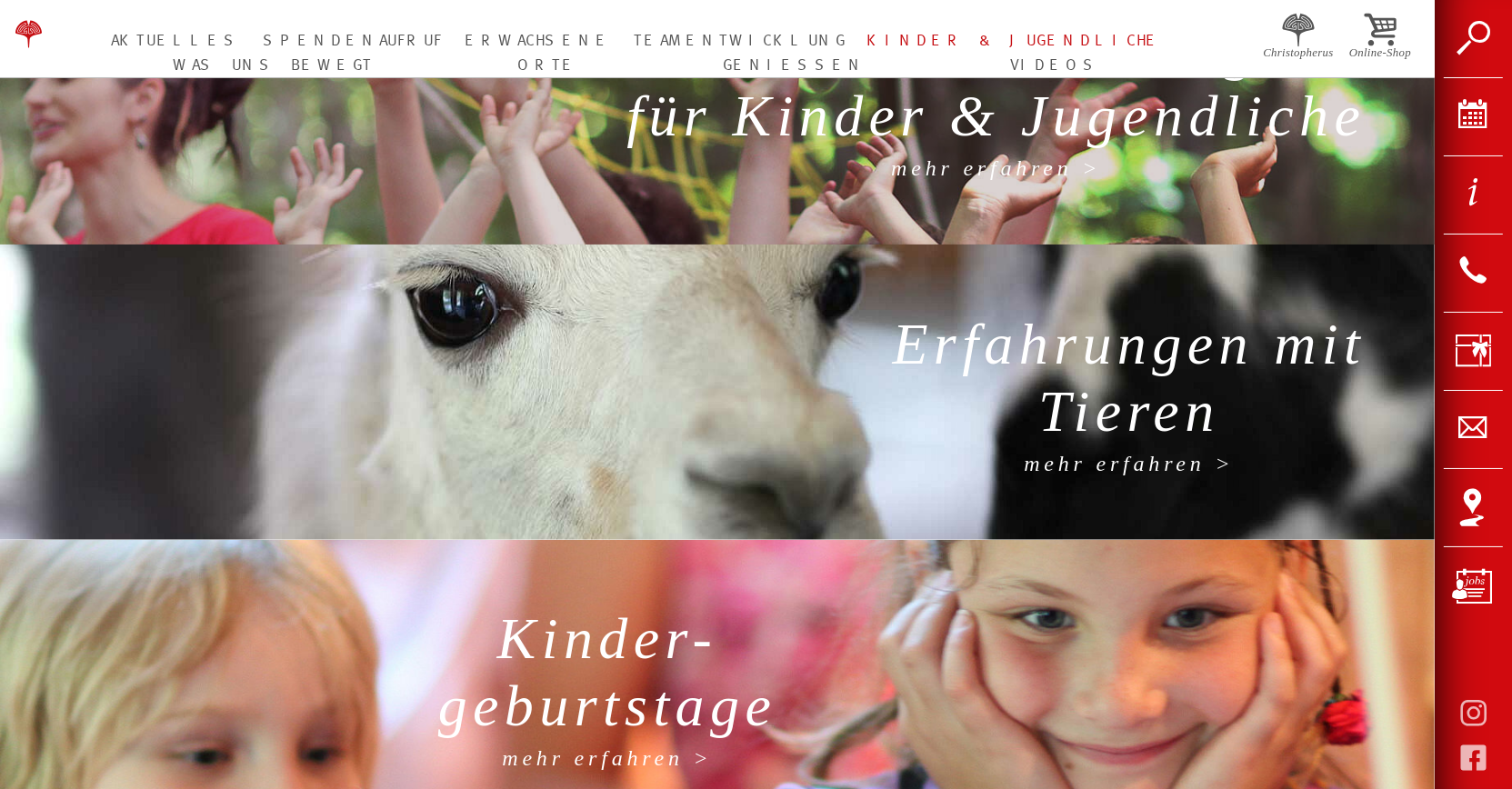 scroll, scrollTop: 1945, scrollLeft: 0, axis: vertical 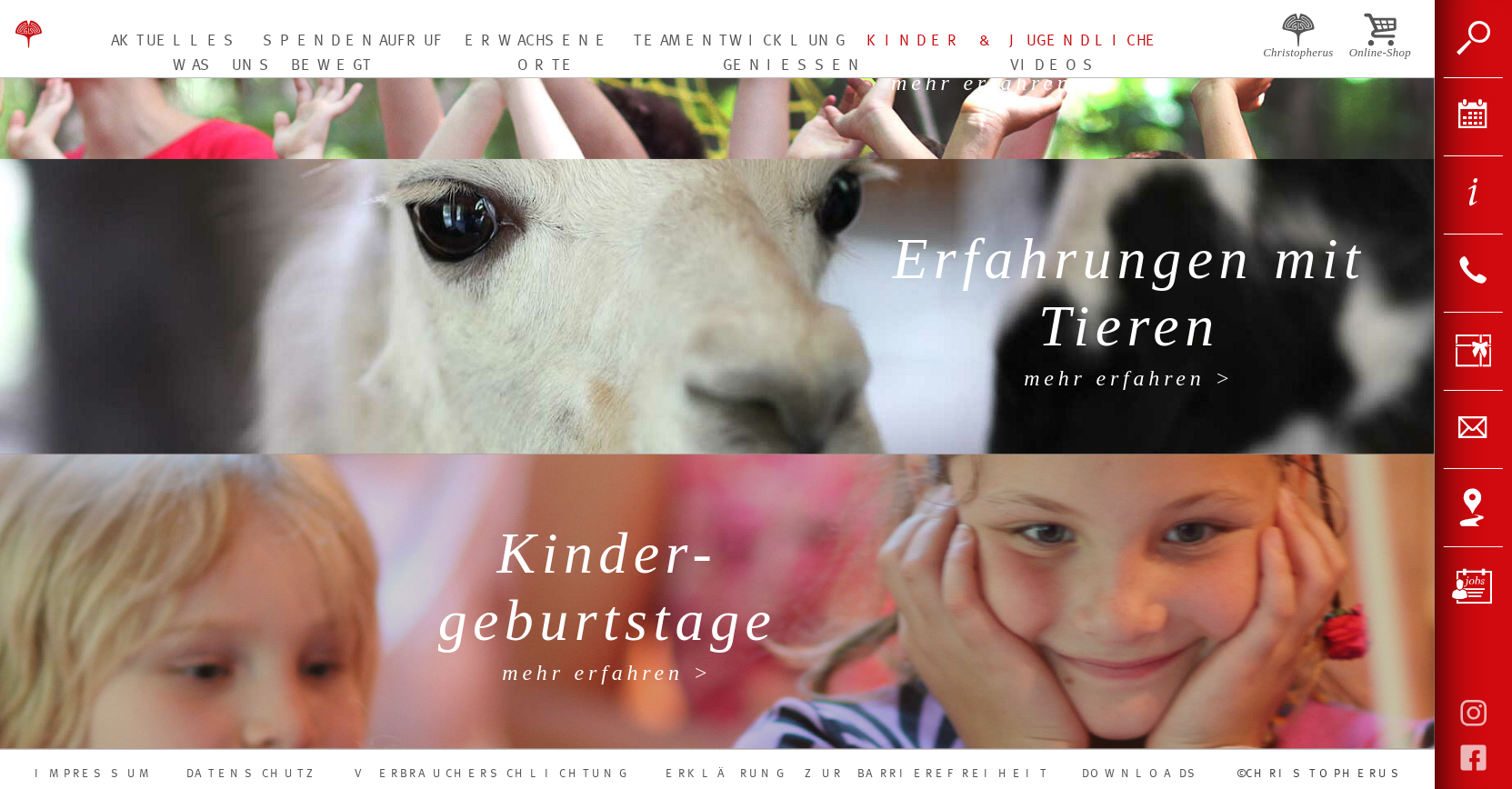 click on "Kinder- geburtstage" at bounding box center [607, 591] 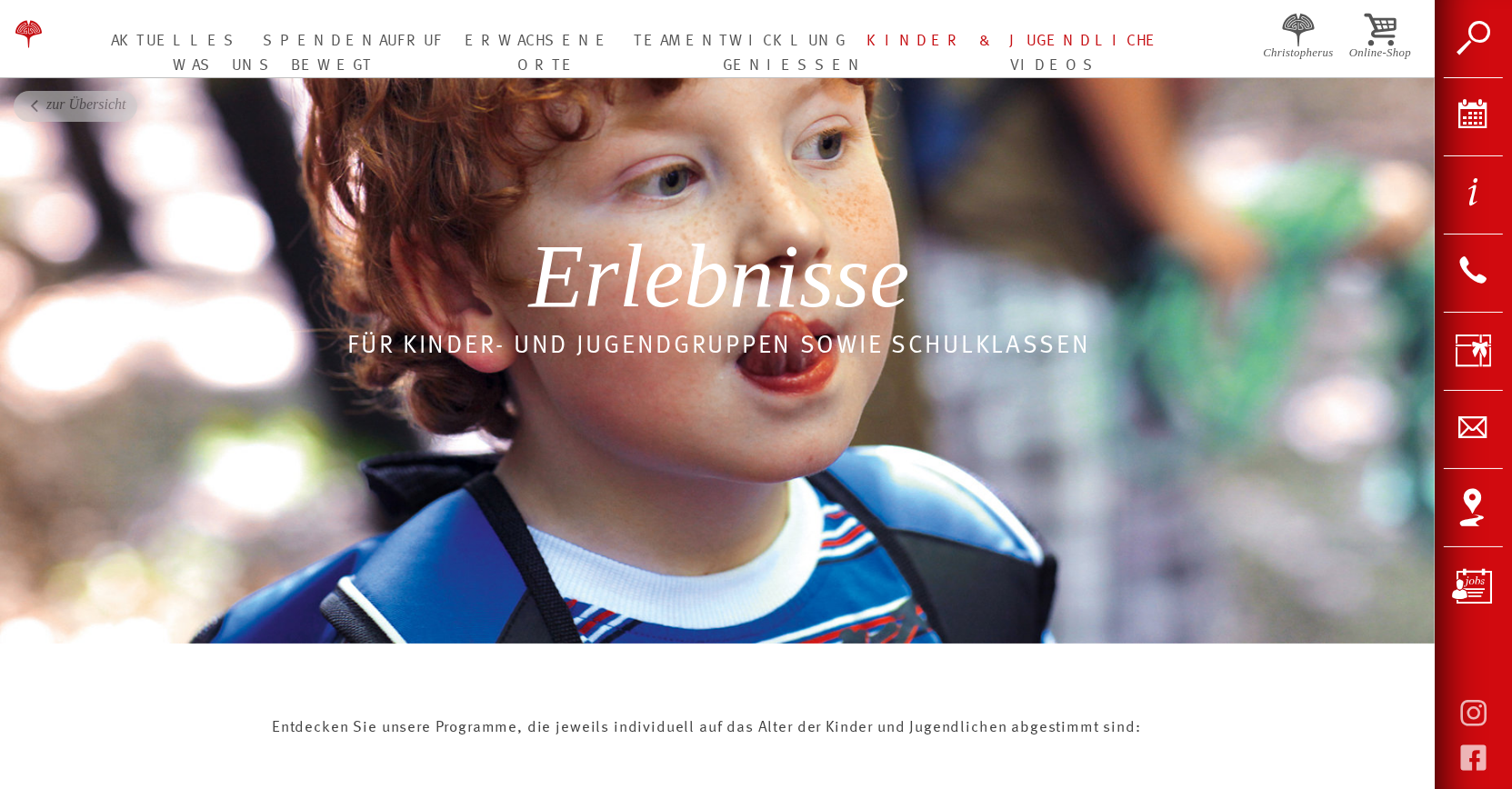 scroll, scrollTop: 0, scrollLeft: 0, axis: both 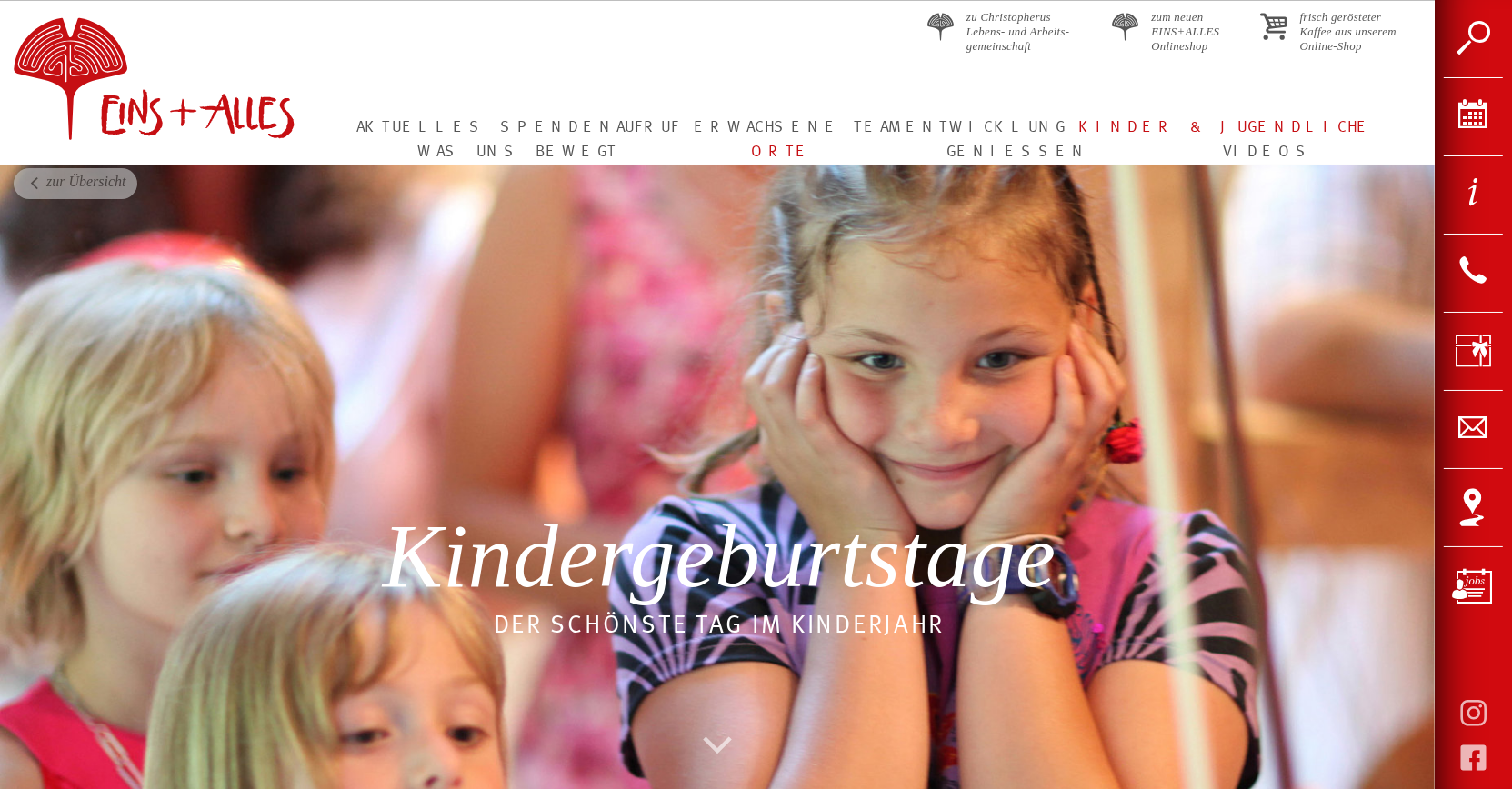 click on "Orte" at bounding box center (781, 152) 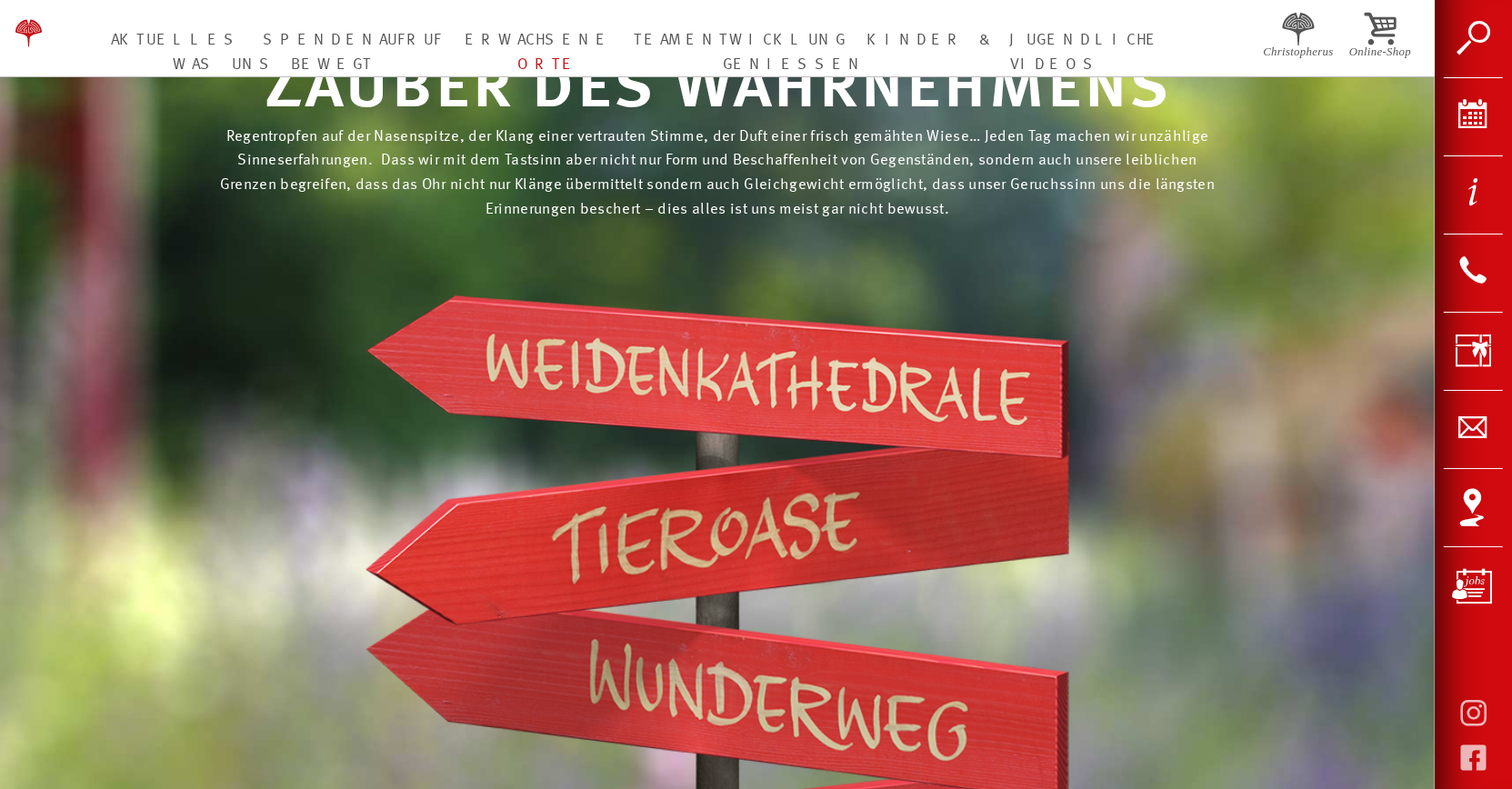 scroll, scrollTop: 0, scrollLeft: 0, axis: both 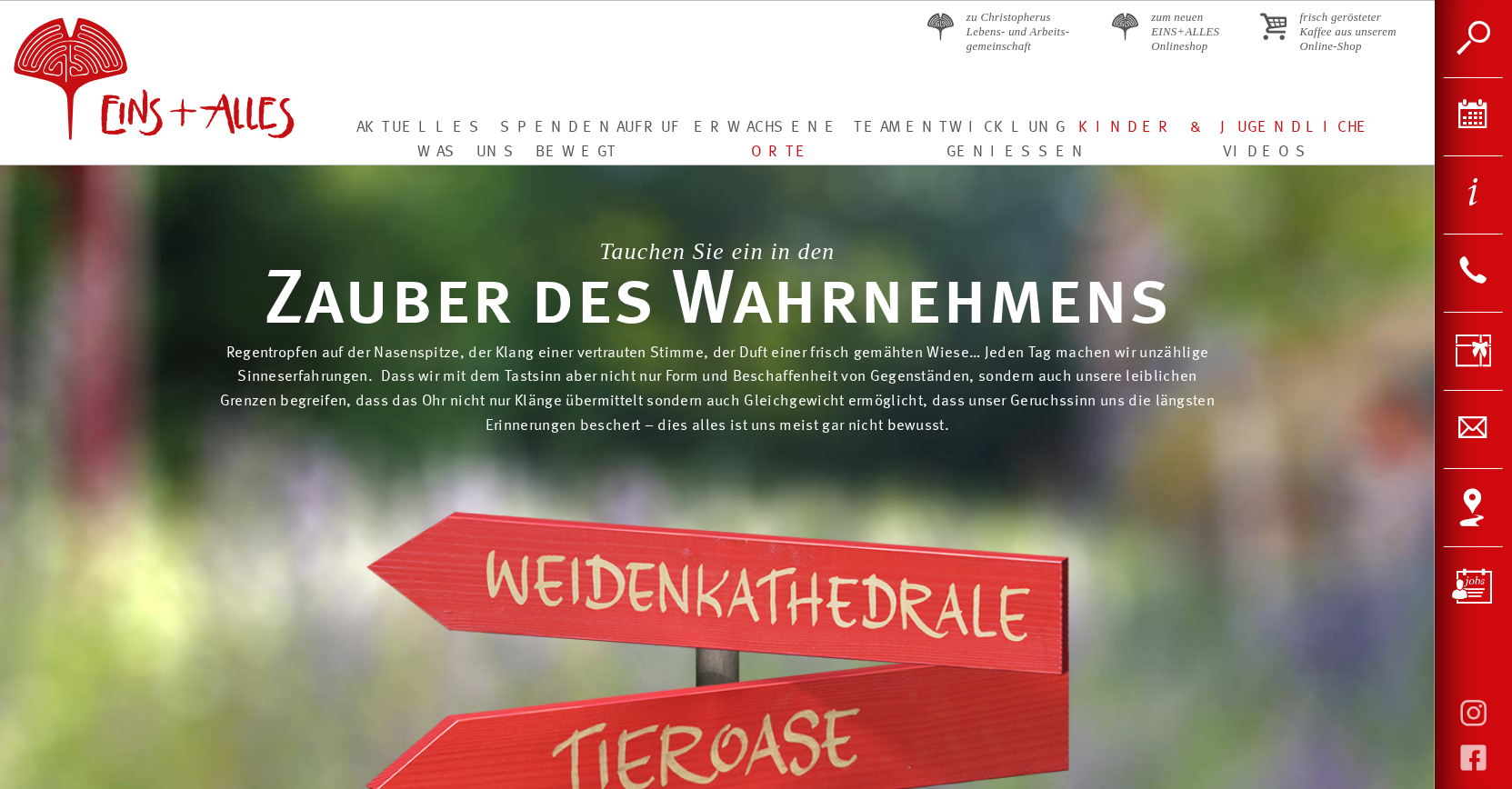 click on "Kinder & Jugendliche" at bounding box center (1226, 127) 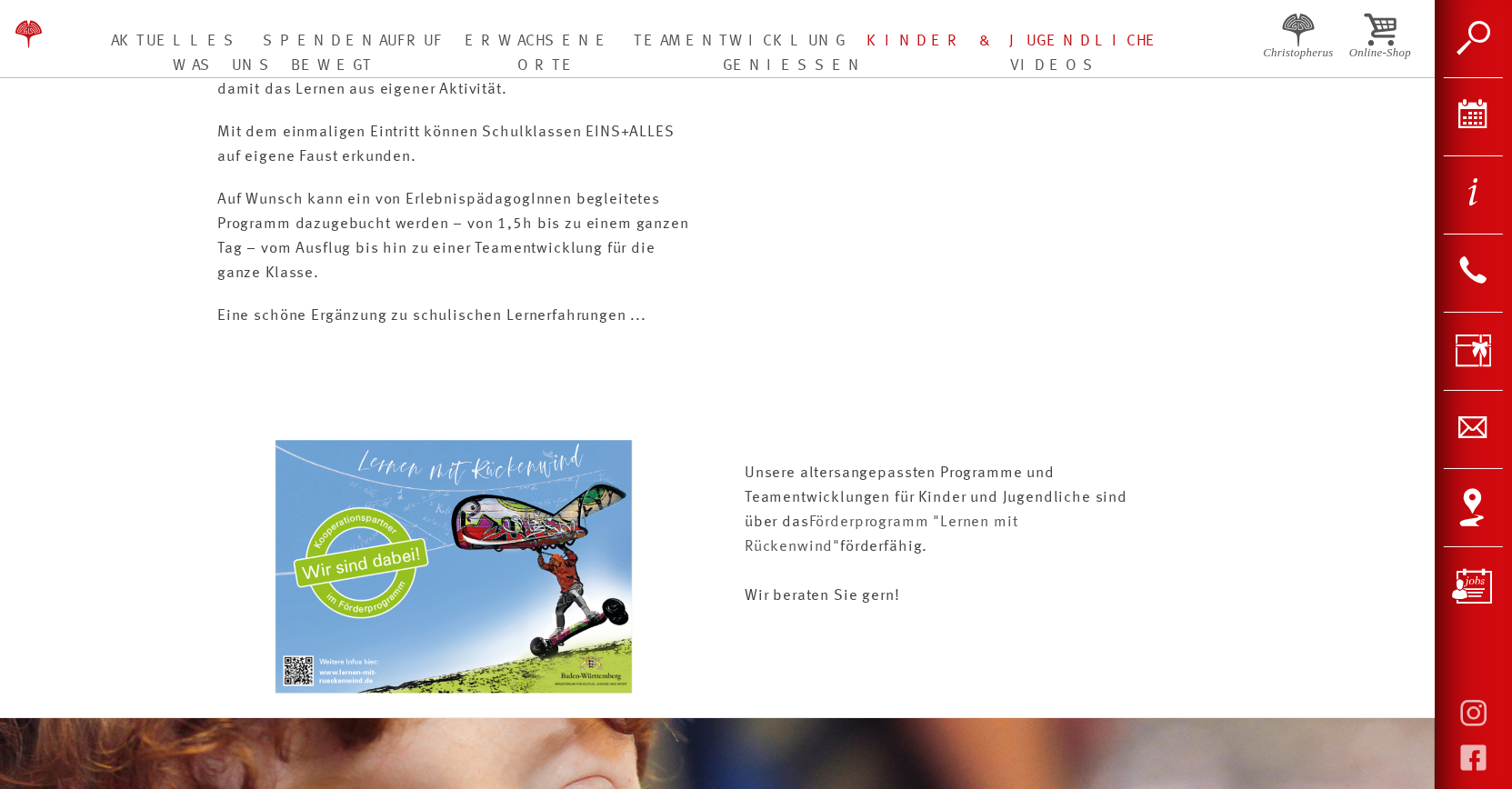 scroll, scrollTop: 503, scrollLeft: 0, axis: vertical 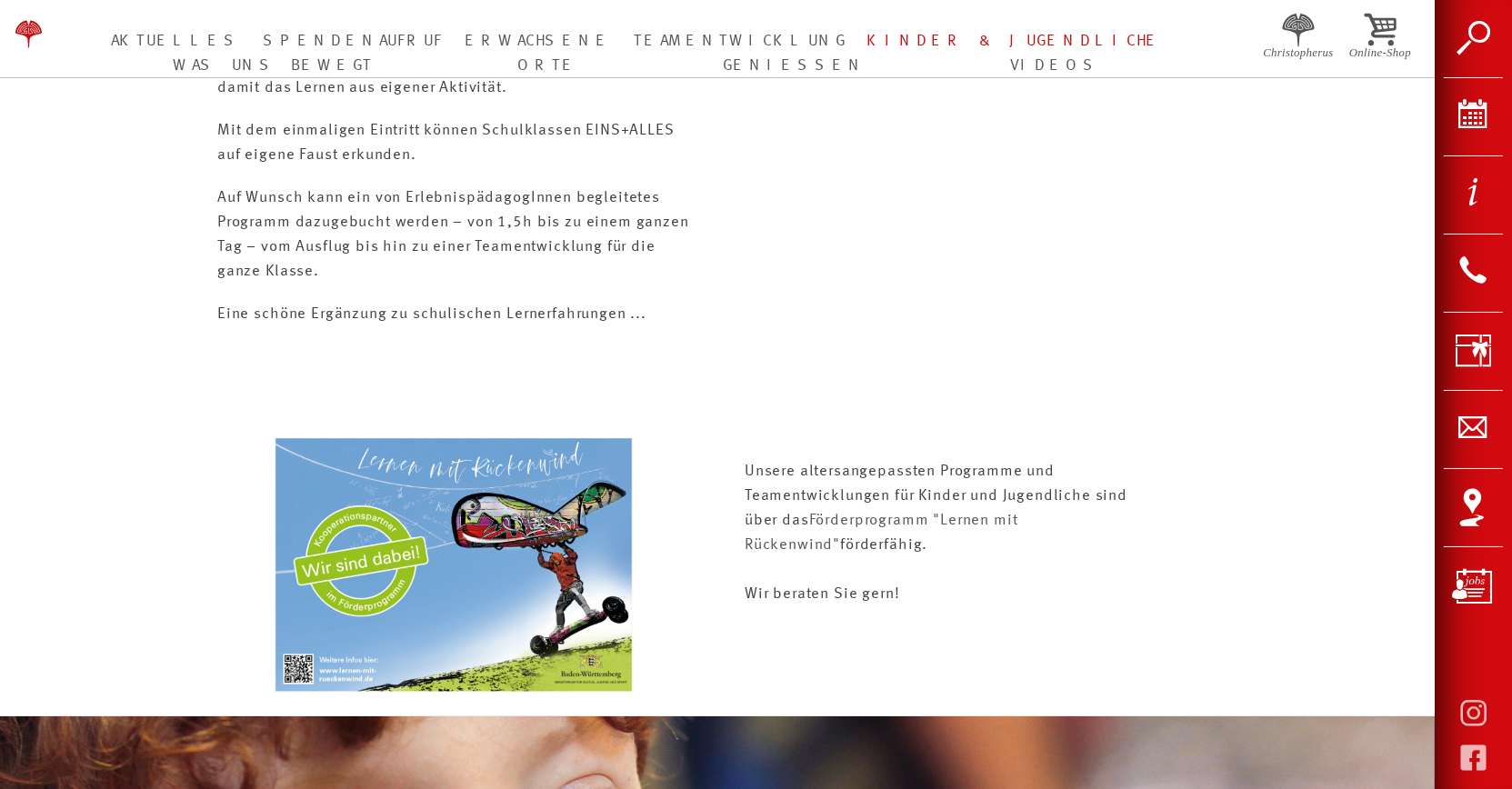 click at bounding box center [454, 564] 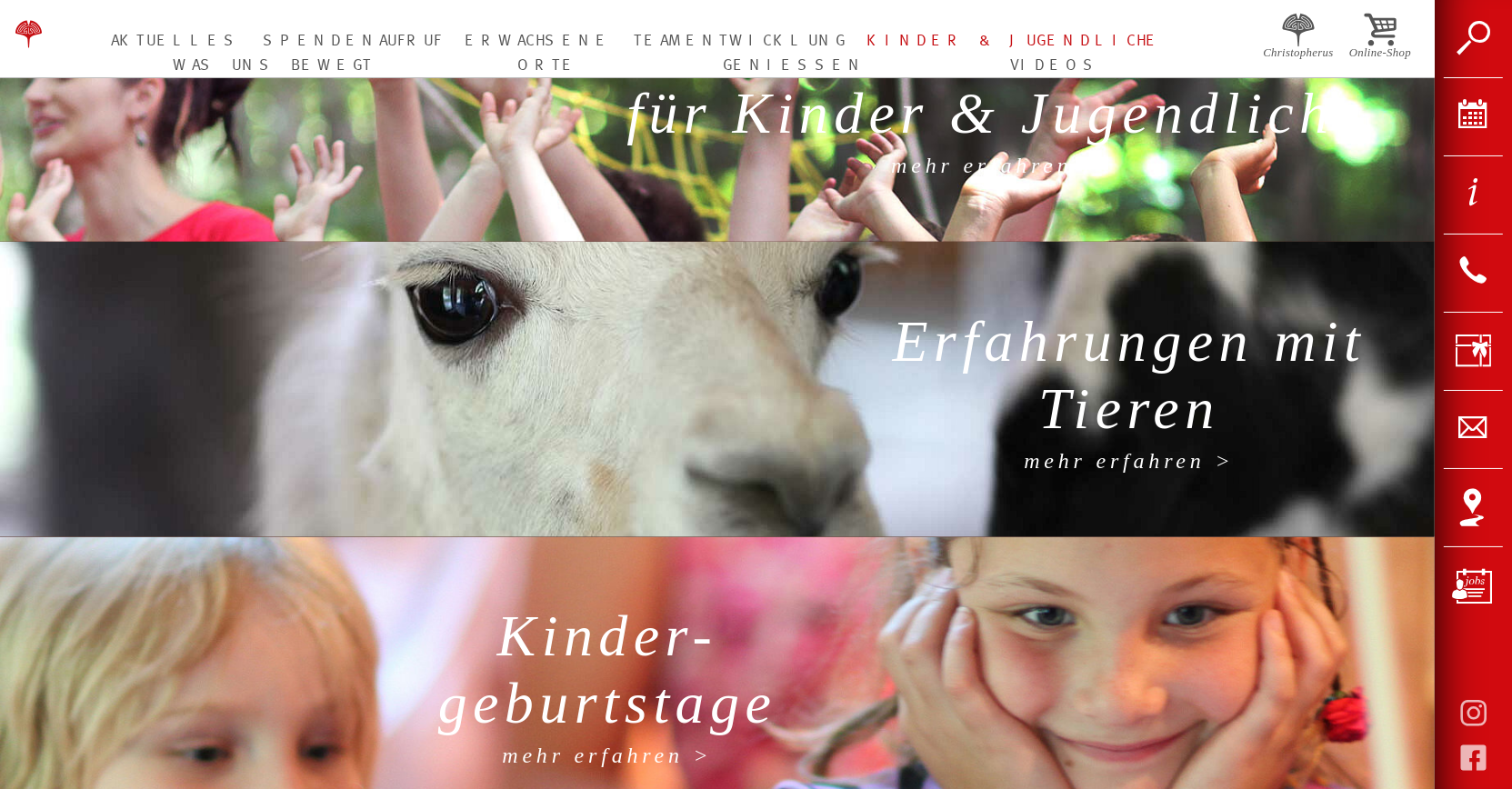 scroll, scrollTop: 1945, scrollLeft: 0, axis: vertical 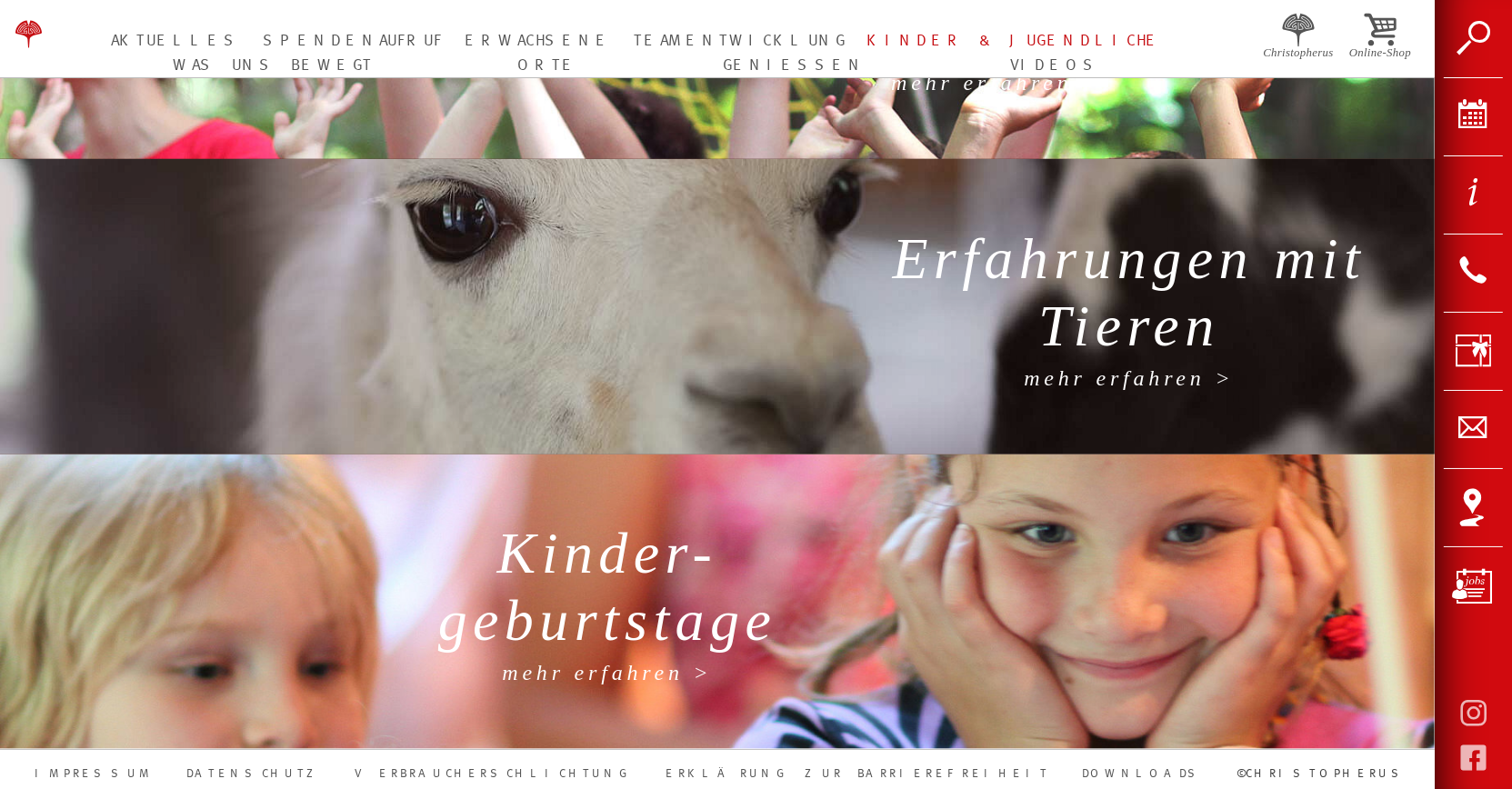 click on "Erfahrungen mit Tieren" at bounding box center [1129, 296] 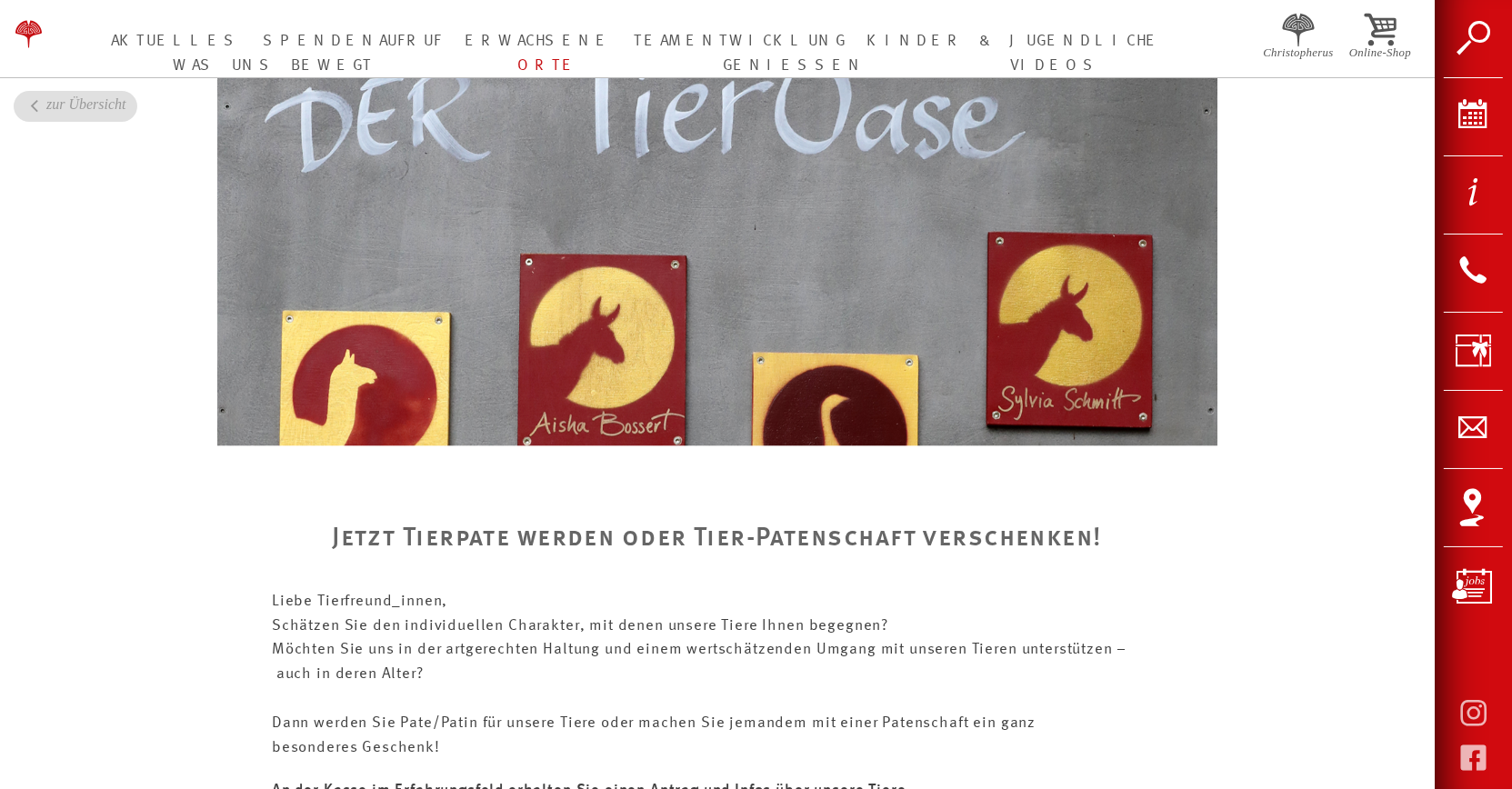 scroll, scrollTop: 5158, scrollLeft: 0, axis: vertical 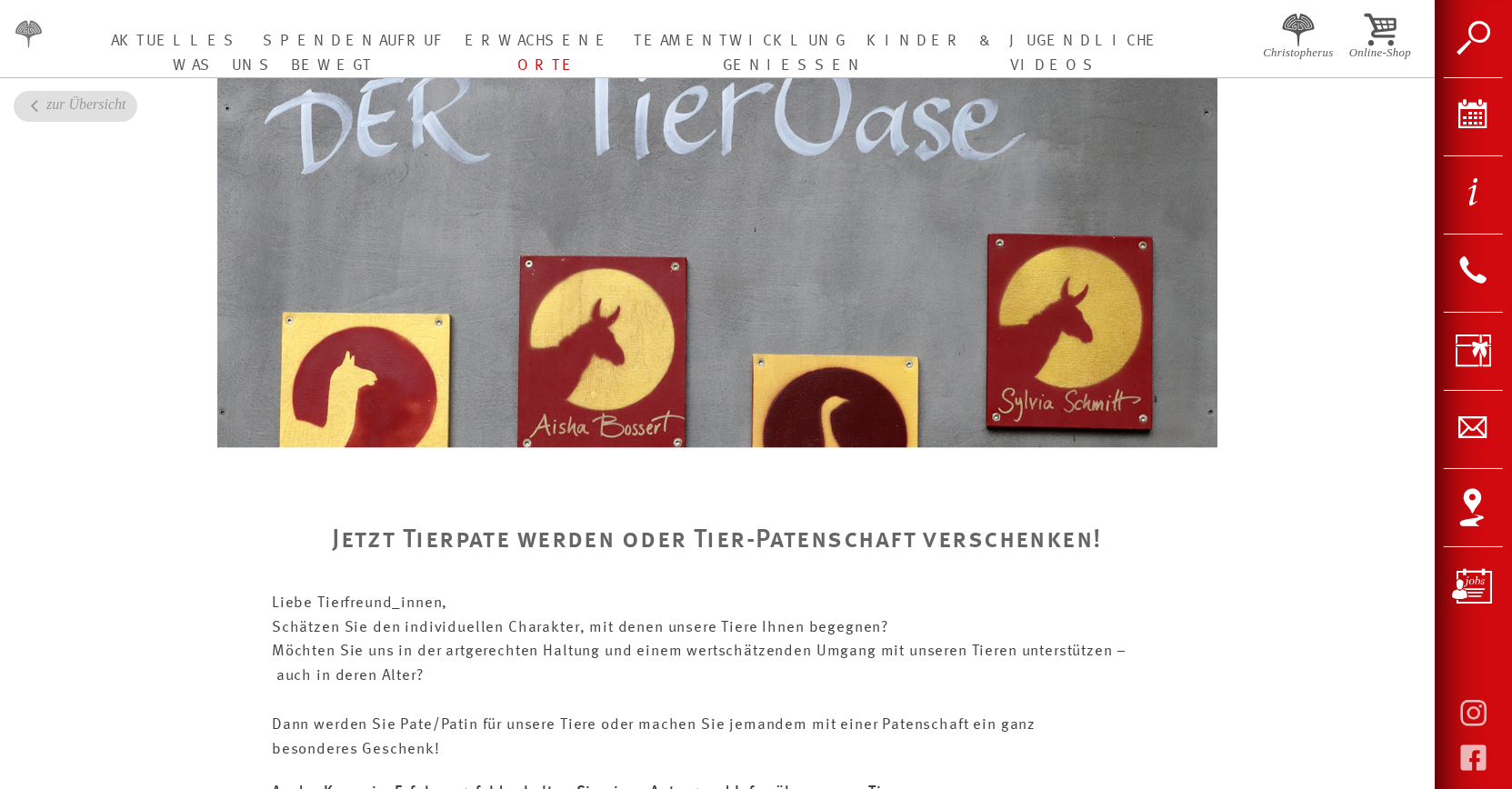 click at bounding box center (34, 33) 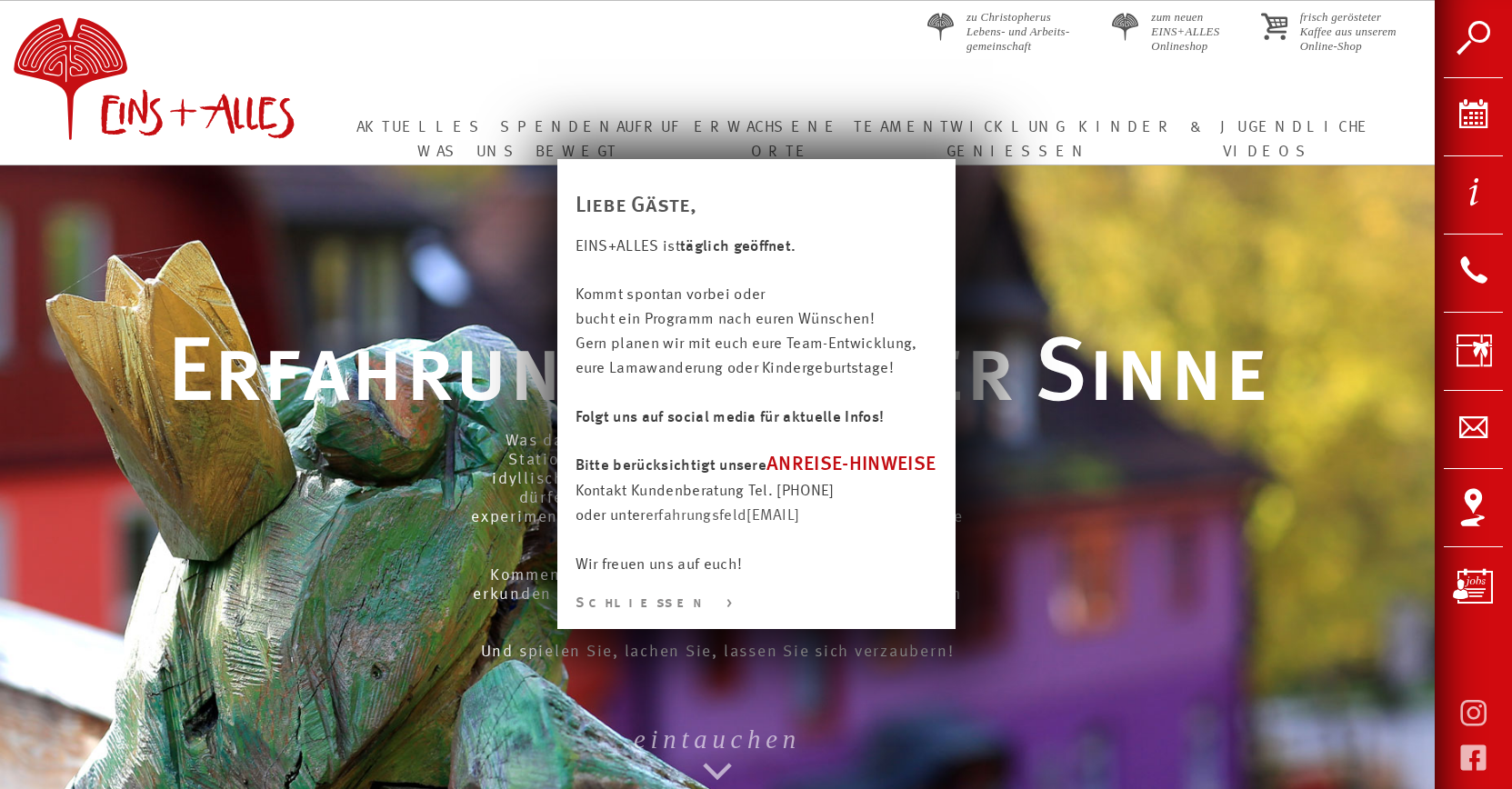 scroll, scrollTop: 0, scrollLeft: 0, axis: both 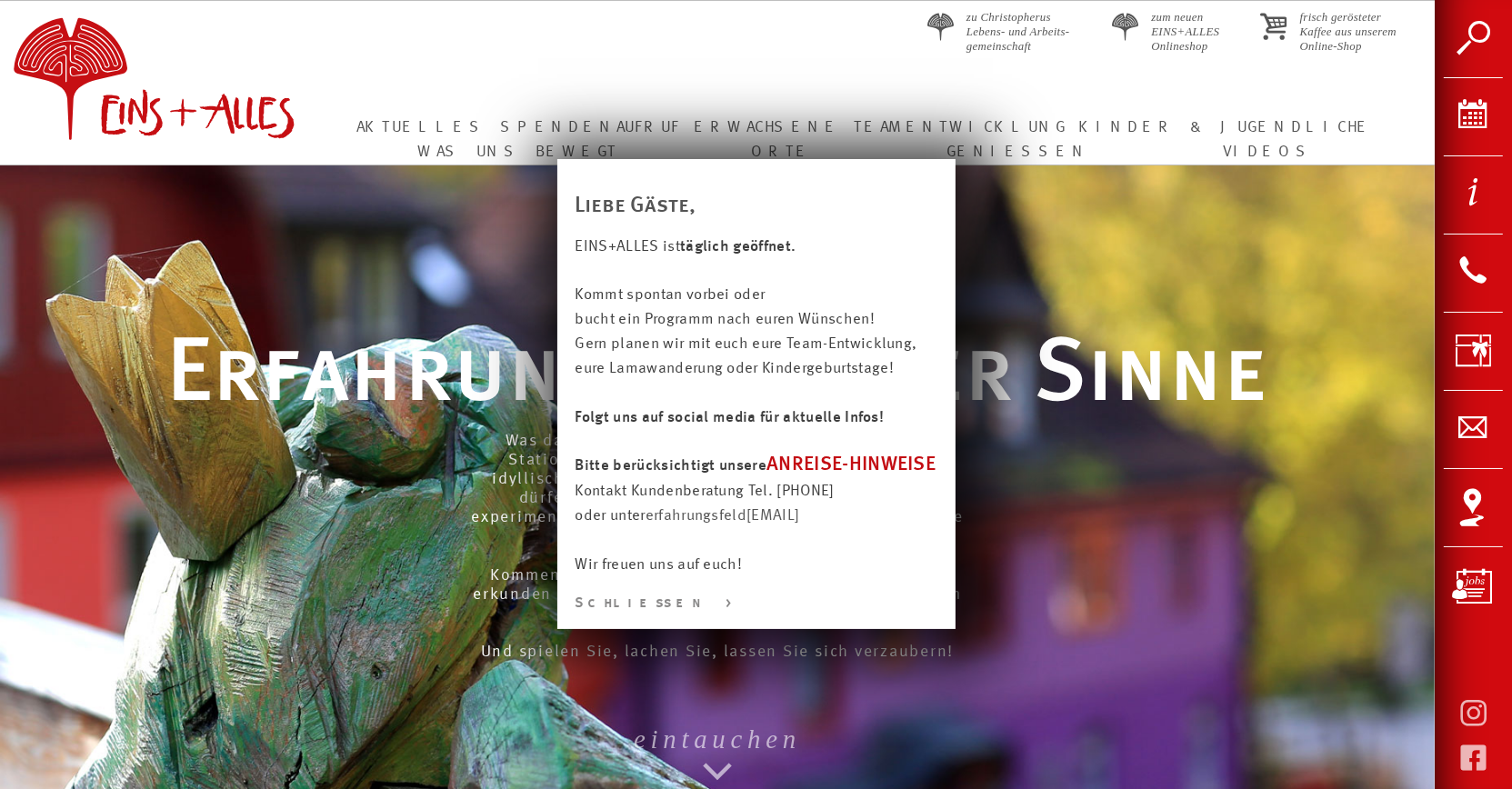 click at bounding box center [756, 849] 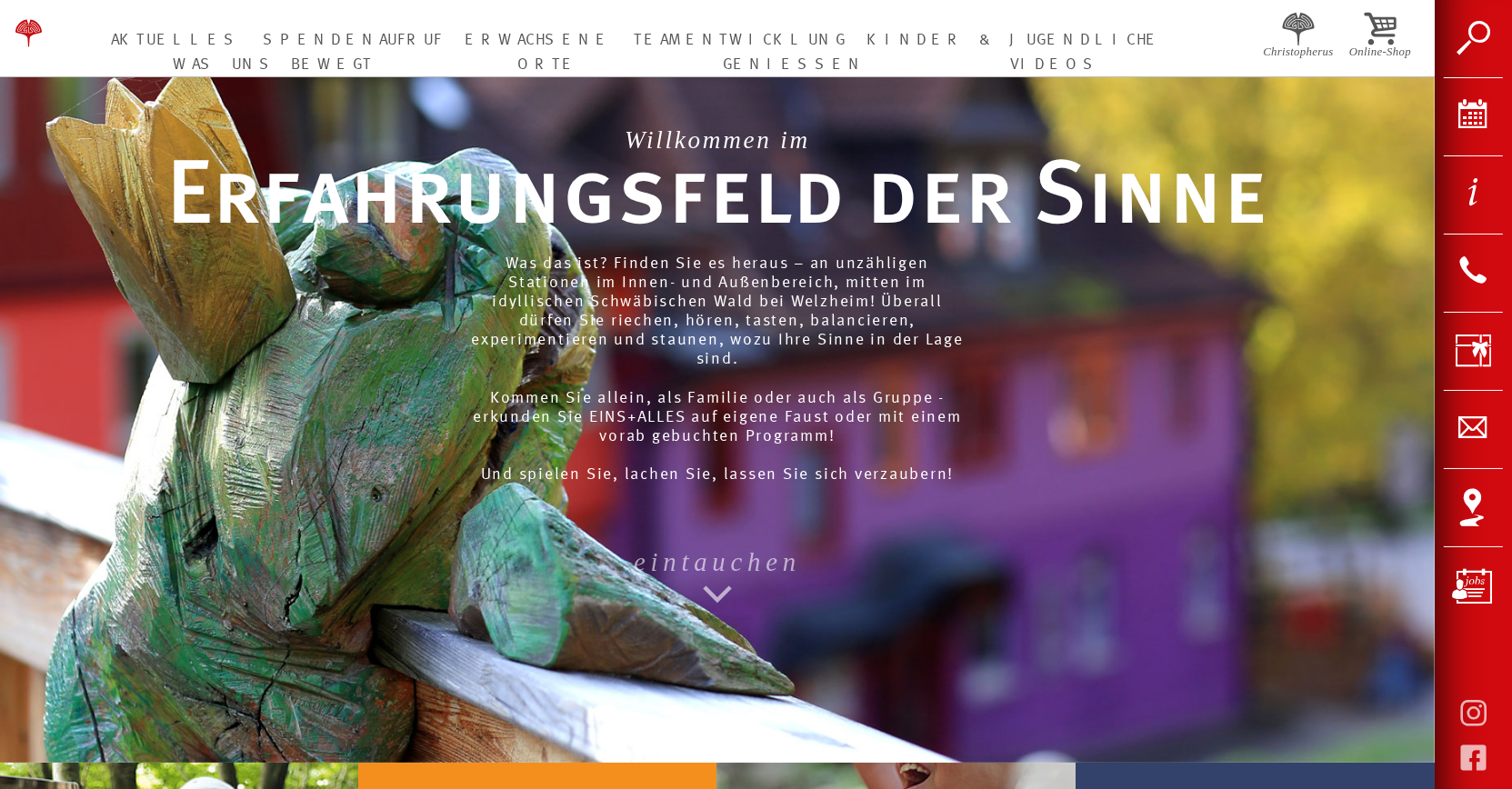scroll, scrollTop: 0, scrollLeft: 0, axis: both 